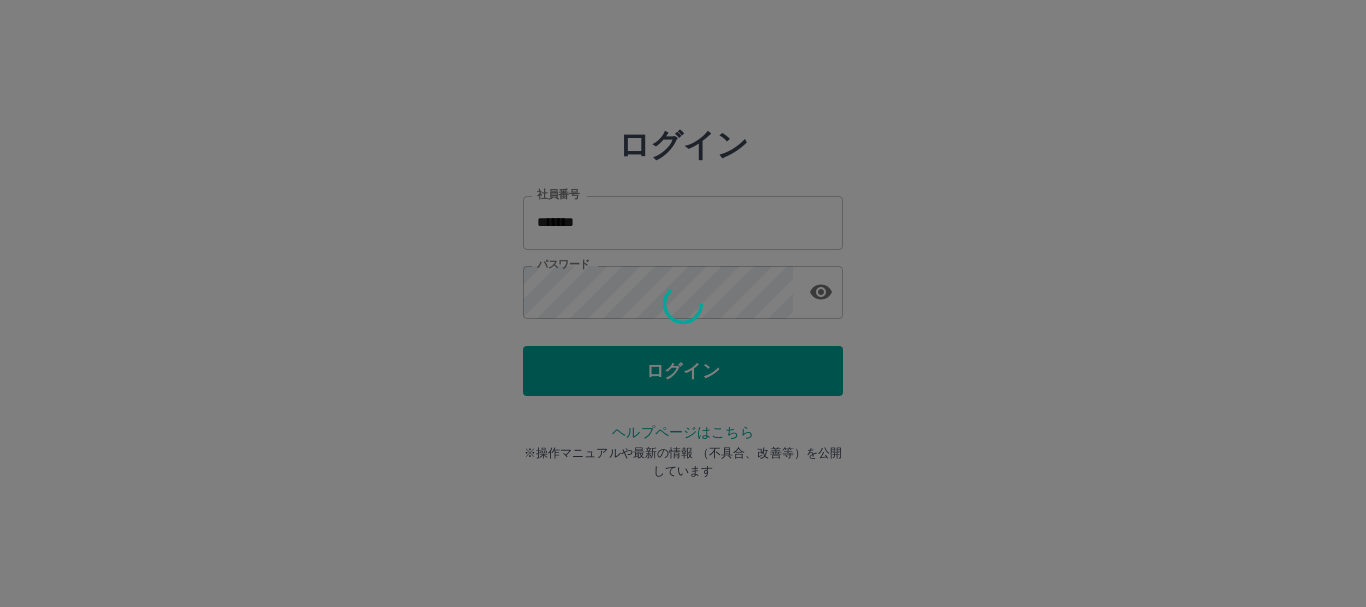 scroll, scrollTop: 0, scrollLeft: 0, axis: both 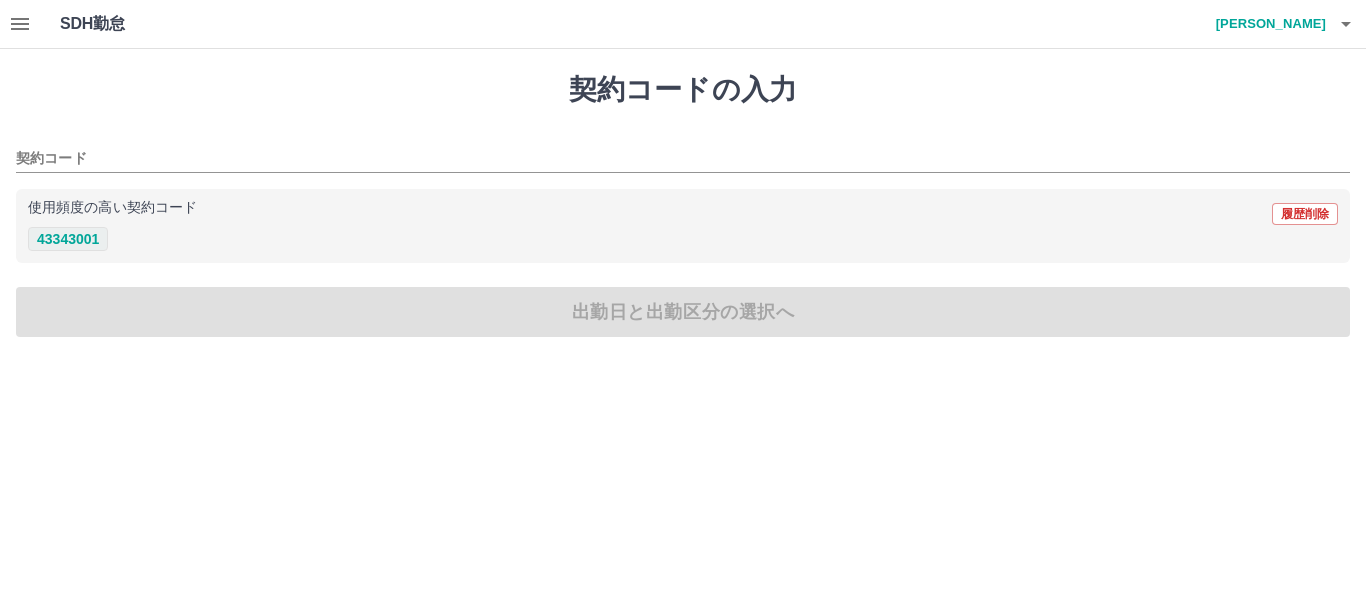 click on "43343001" at bounding box center (68, 239) 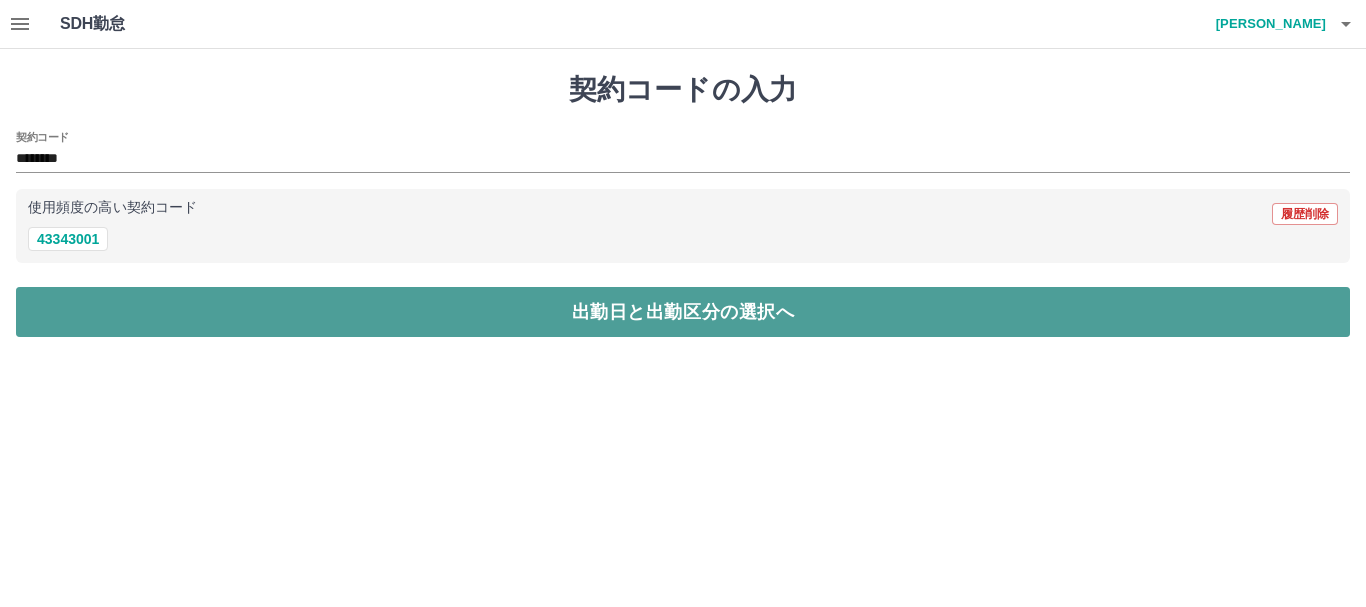 click on "出勤日と出勤区分の選択へ" at bounding box center [683, 312] 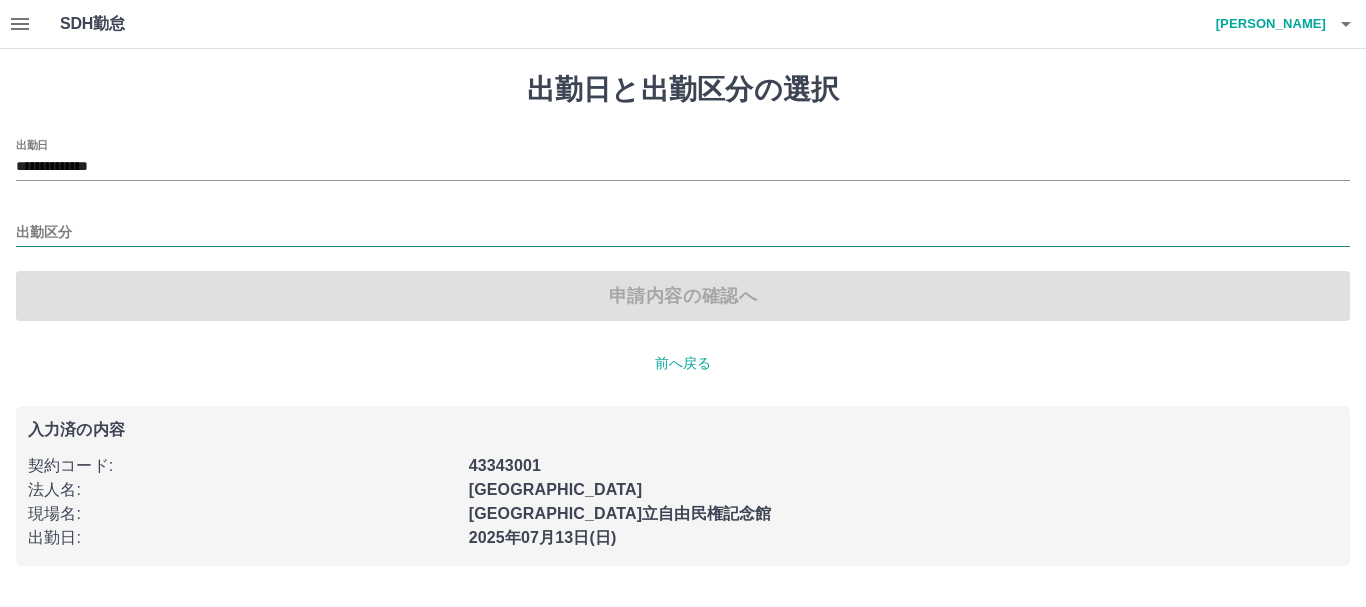 click on "出勤区分" at bounding box center (683, 233) 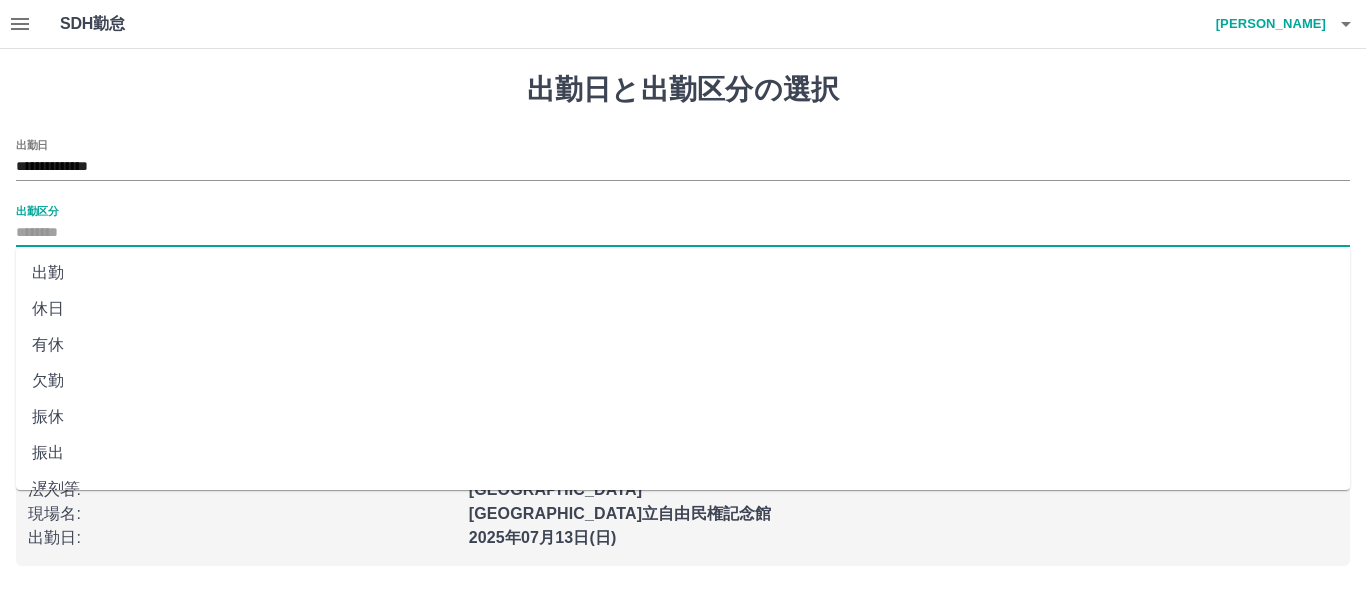 click on "出勤" at bounding box center [683, 273] 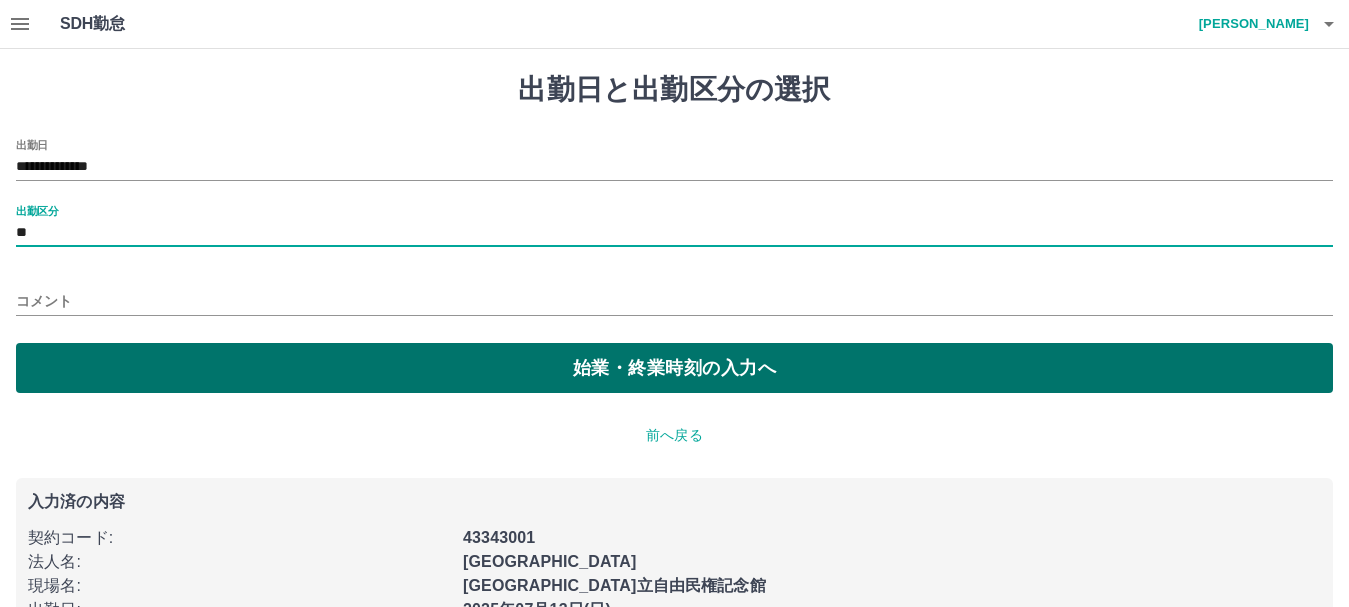 click on "始業・終業時刻の入力へ" at bounding box center (674, 368) 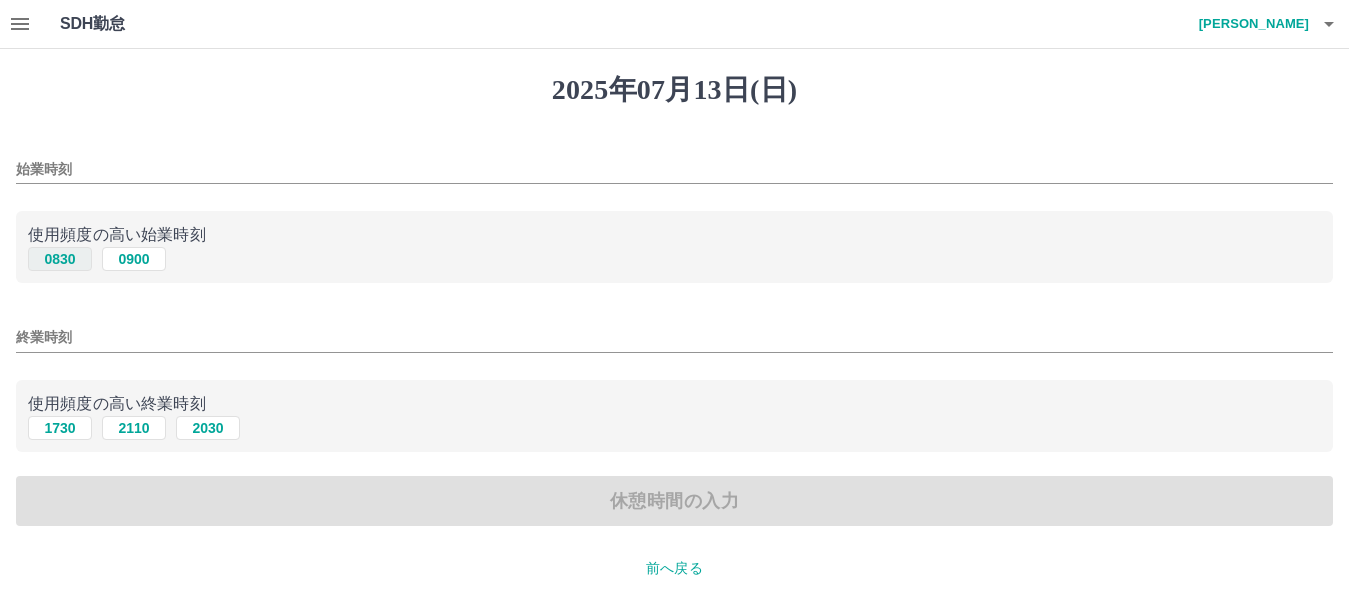 click on "0830" at bounding box center [60, 259] 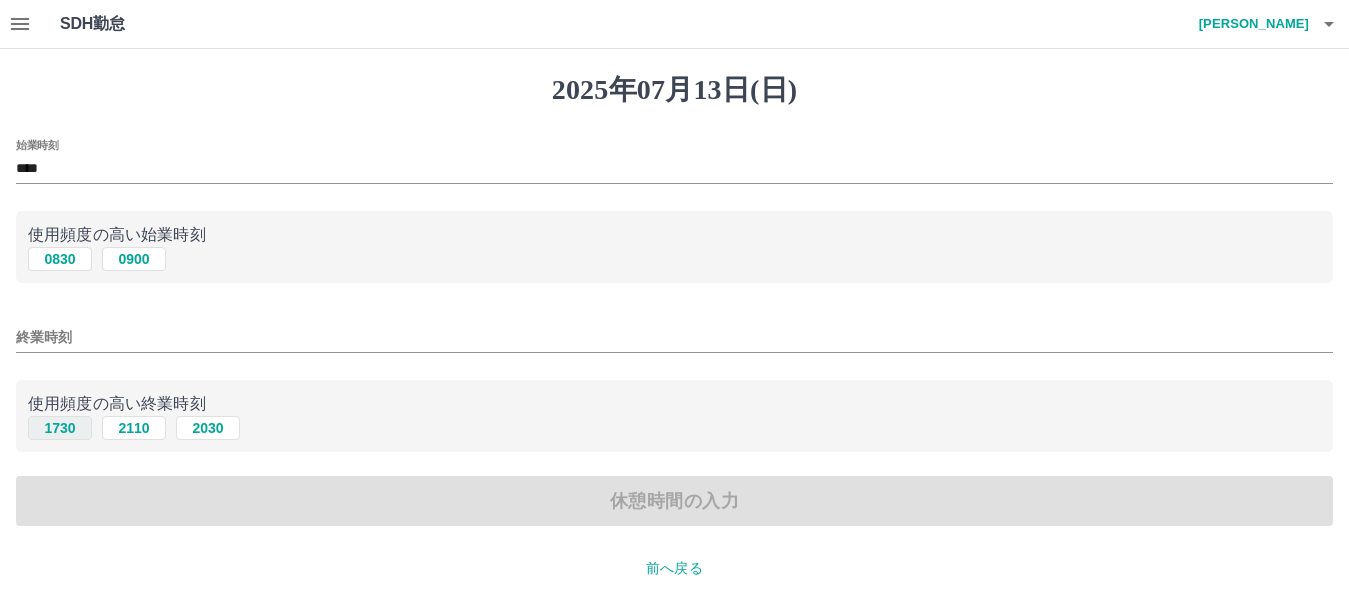 click on "1730" at bounding box center [60, 428] 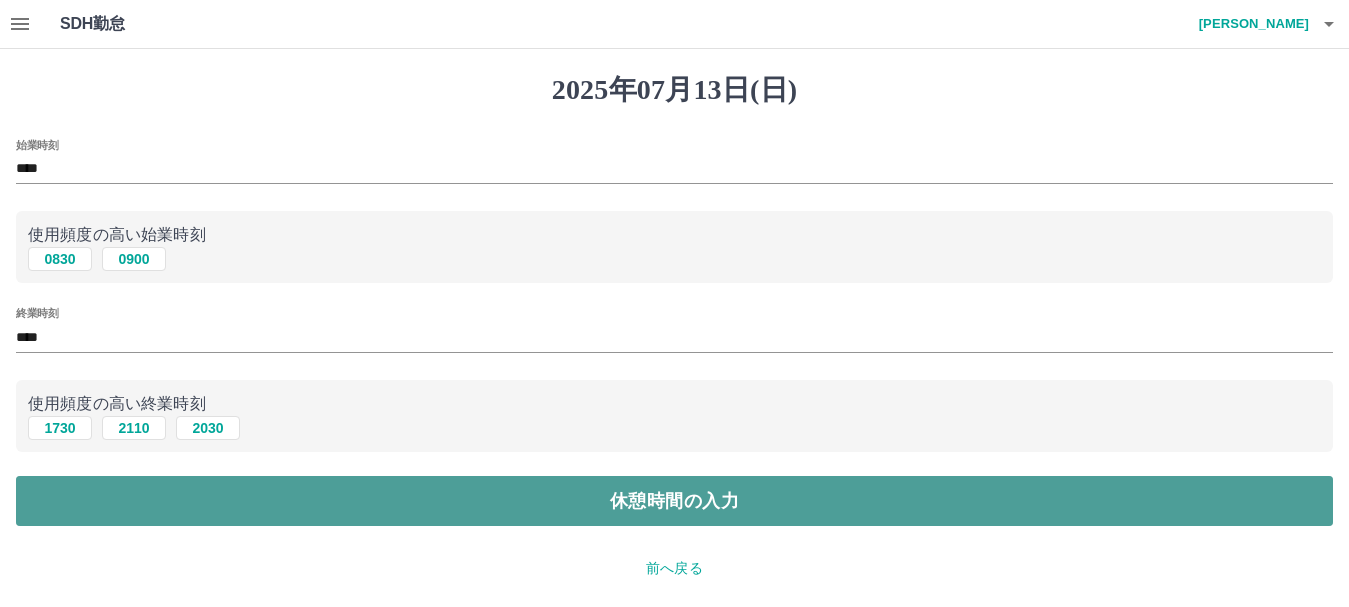 click on "休憩時間の入力" at bounding box center (674, 501) 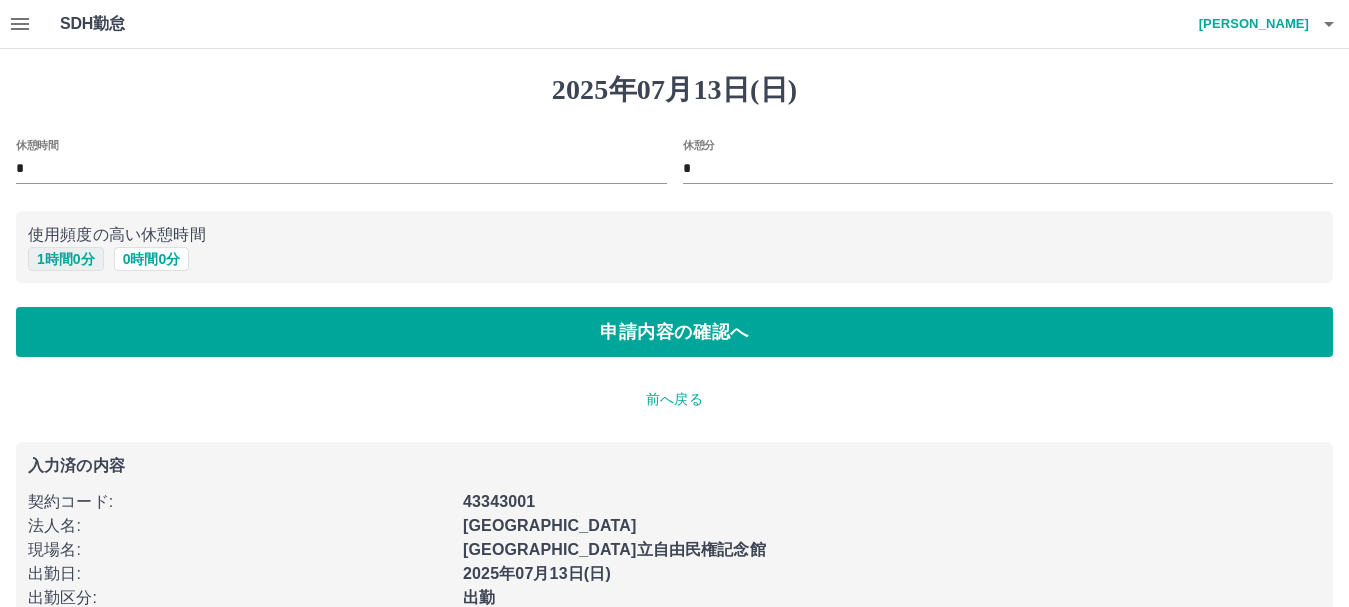 click on "1 時間 0 分" at bounding box center [66, 259] 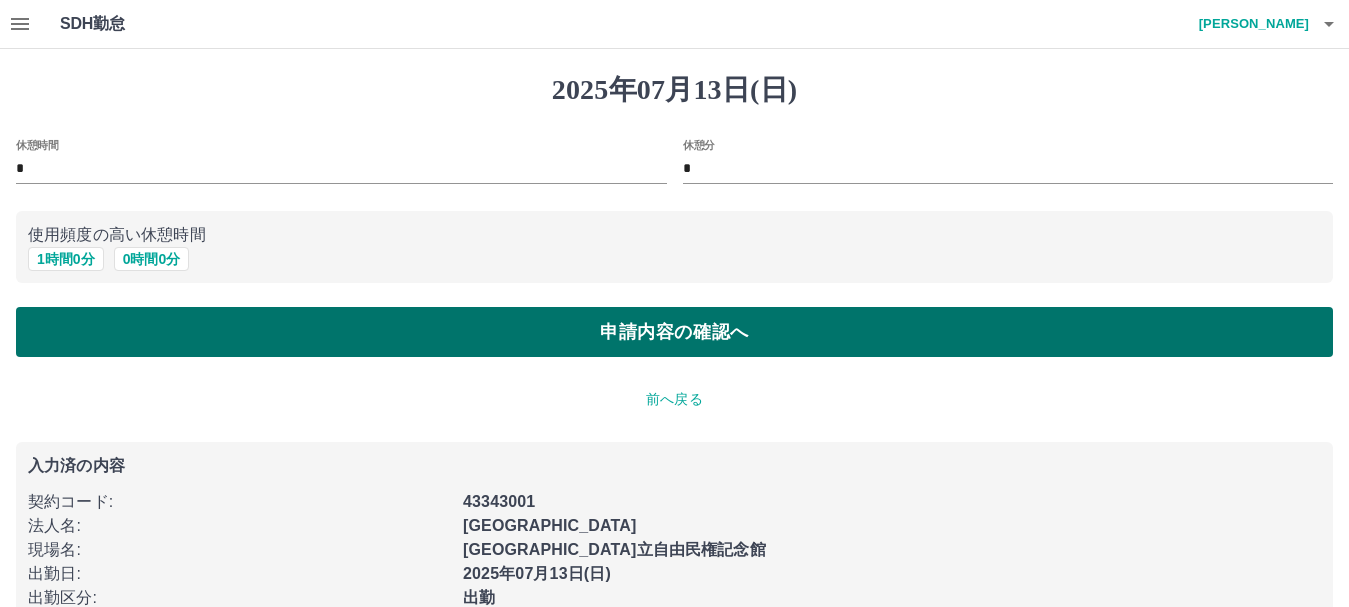 click on "申請内容の確認へ" at bounding box center [674, 332] 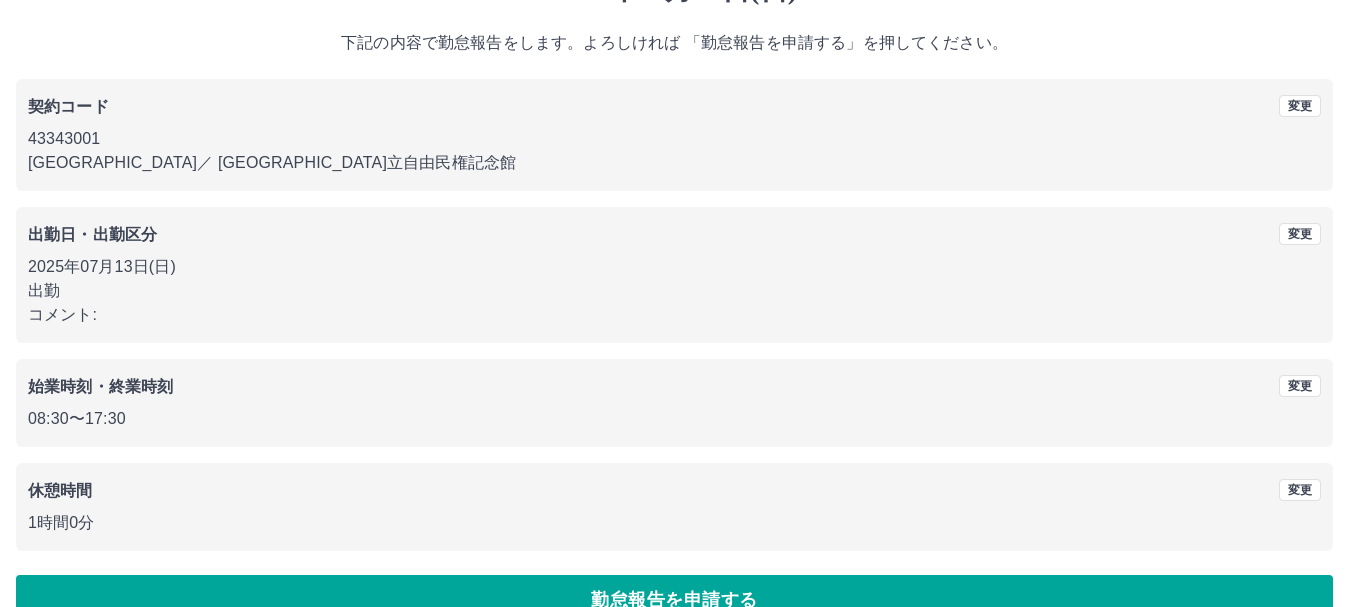 scroll, scrollTop: 142, scrollLeft: 0, axis: vertical 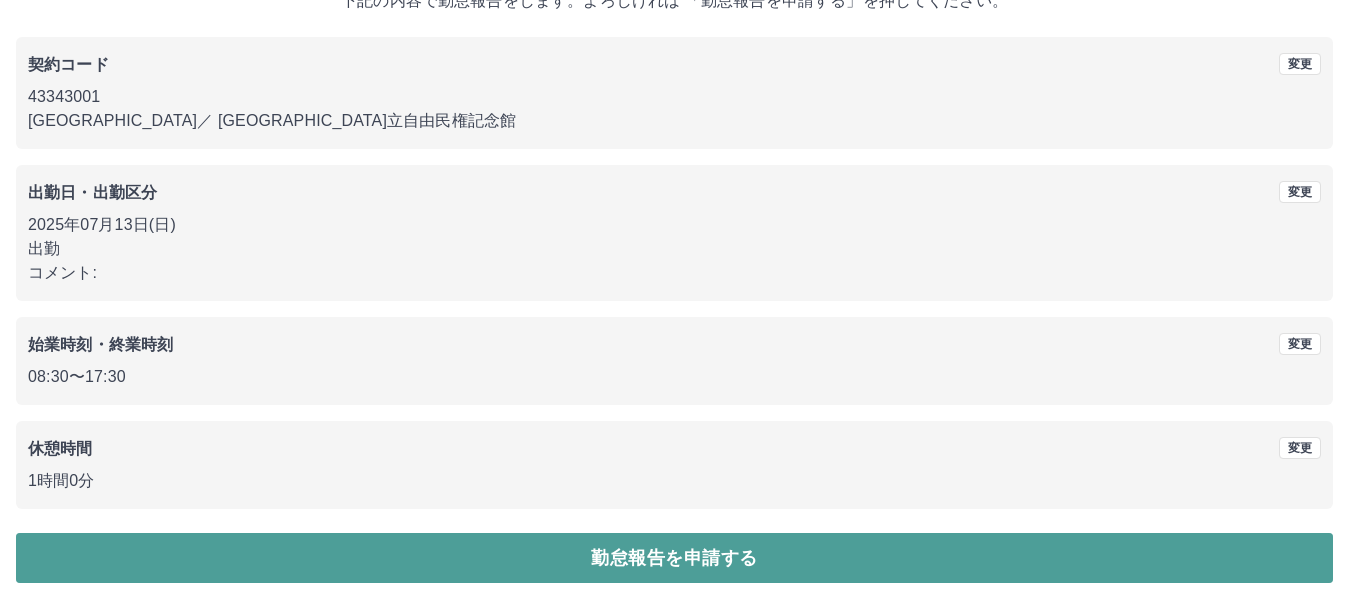 click on "勤怠報告を申請する" at bounding box center [674, 558] 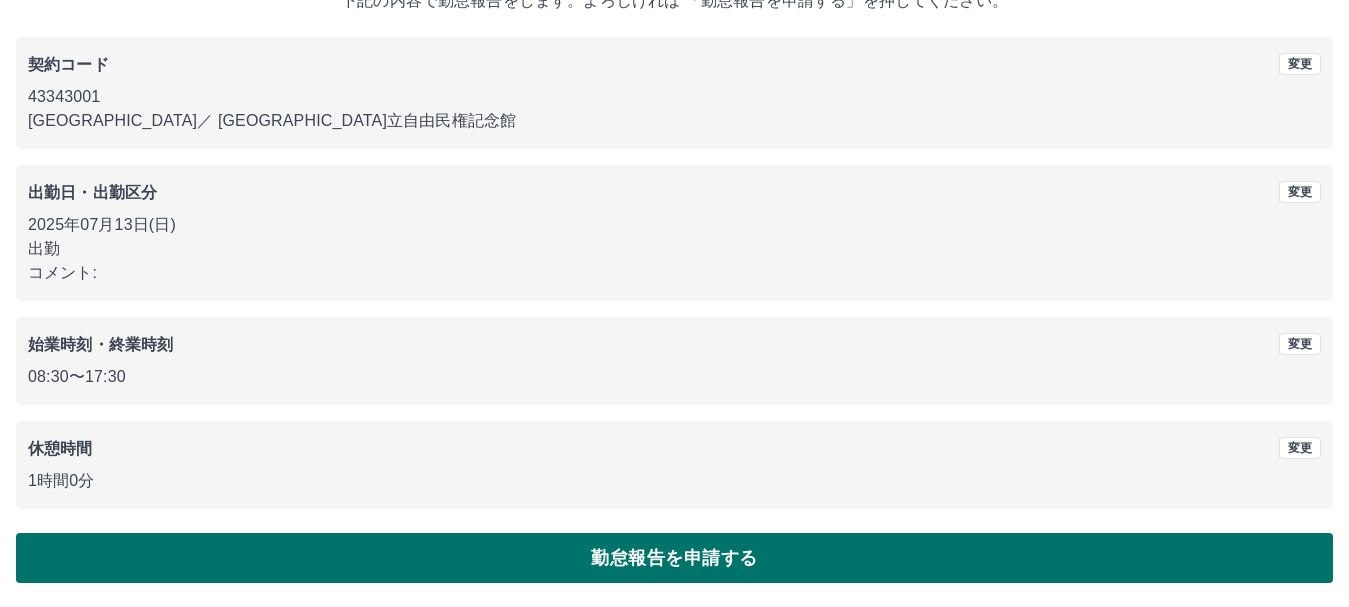 scroll, scrollTop: 0, scrollLeft: 0, axis: both 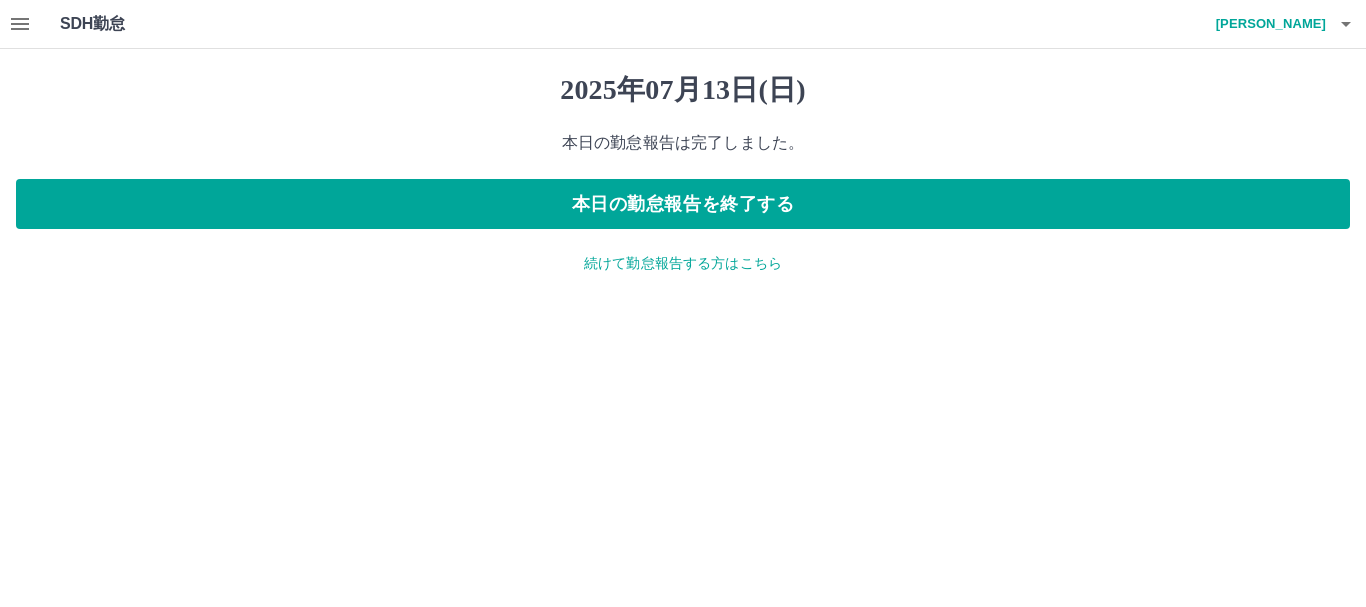 click 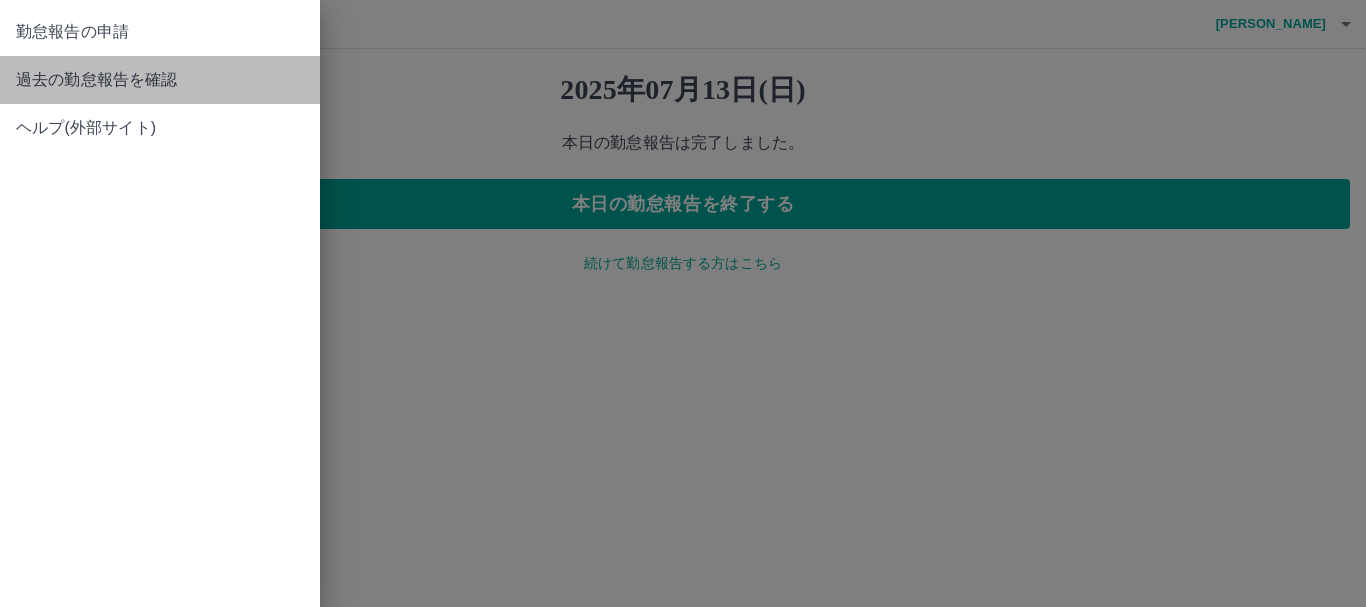 click on "過去の勤怠報告を確認" at bounding box center [160, 80] 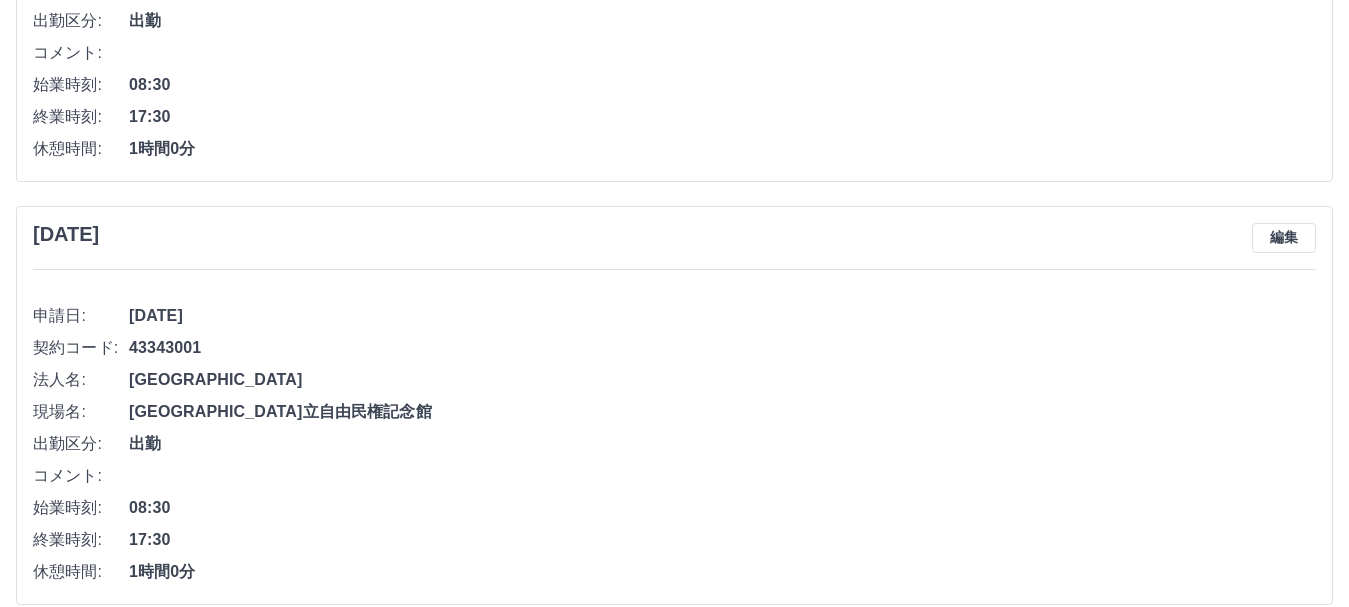 scroll, scrollTop: 500, scrollLeft: 0, axis: vertical 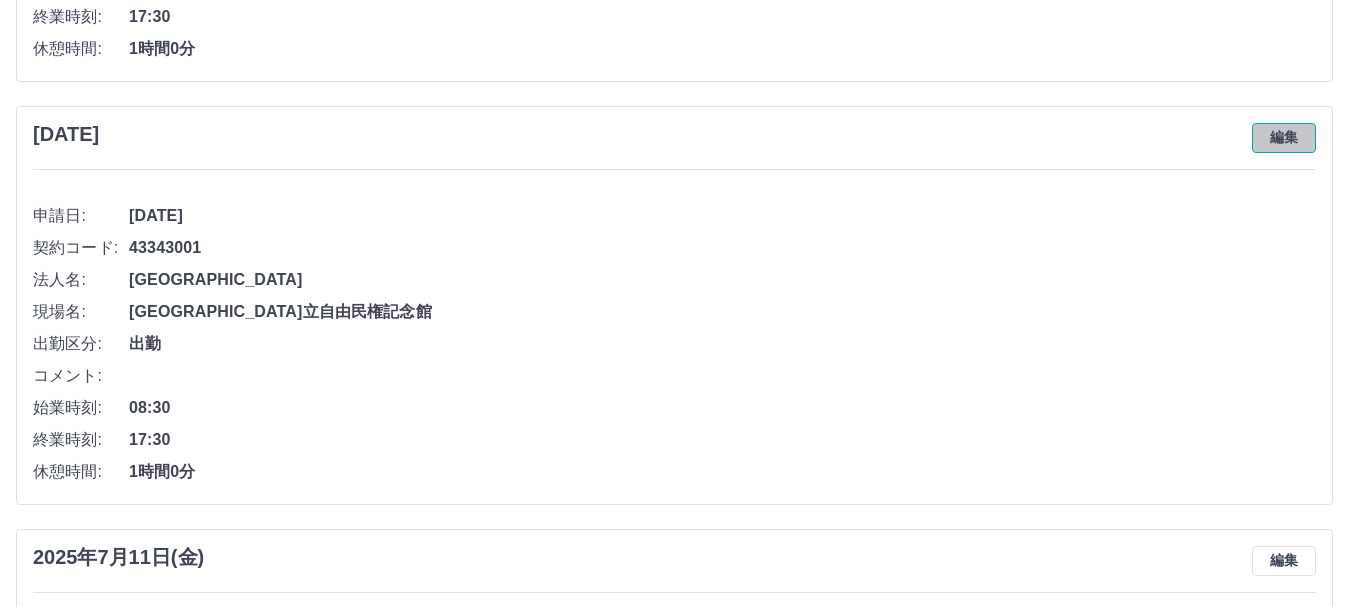 click on "編集" at bounding box center (1284, 138) 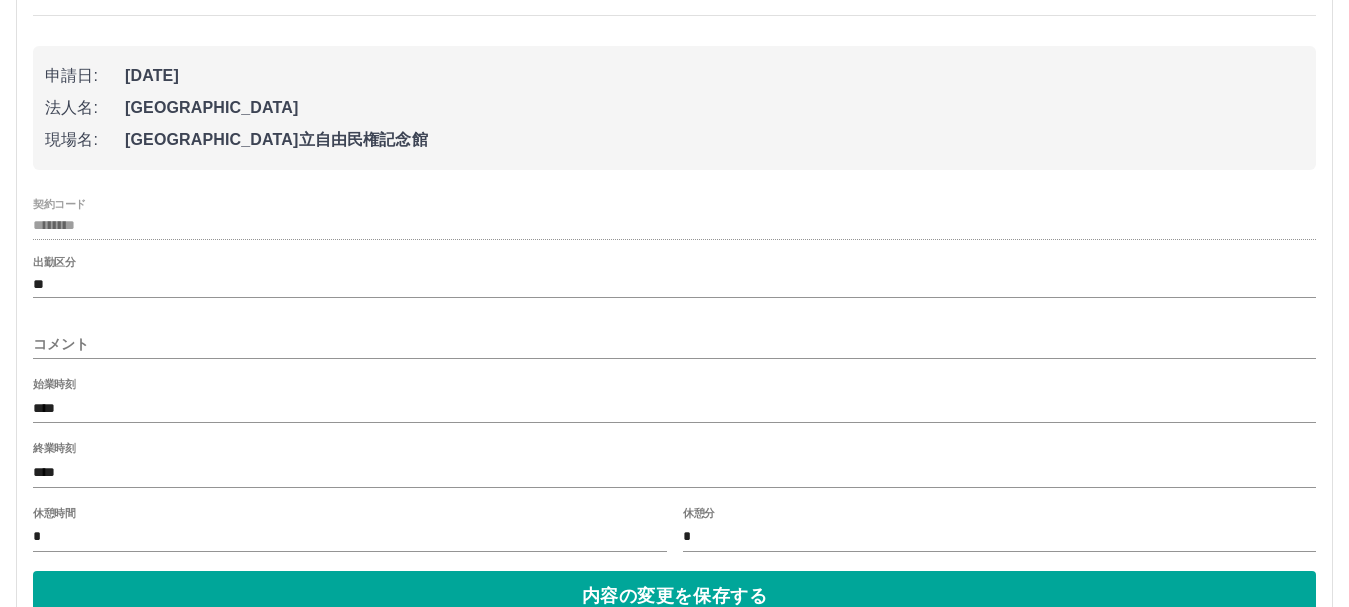 scroll, scrollTop: 700, scrollLeft: 0, axis: vertical 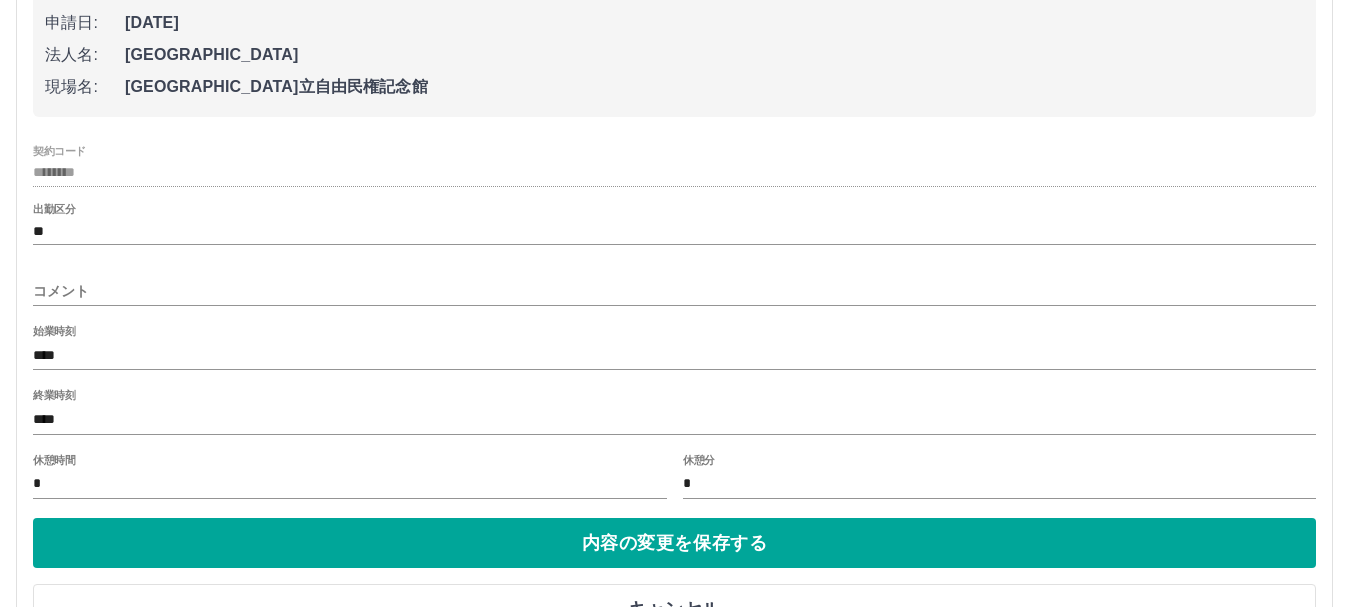 click on "****" at bounding box center (674, 419) 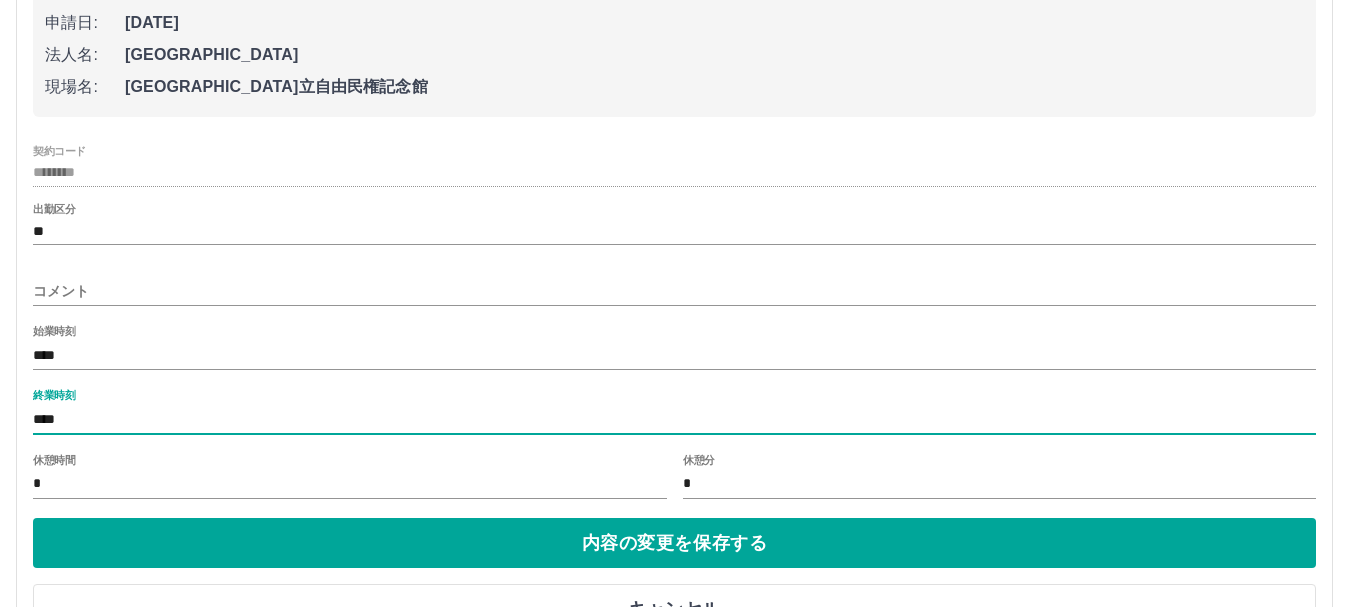 type on "****" 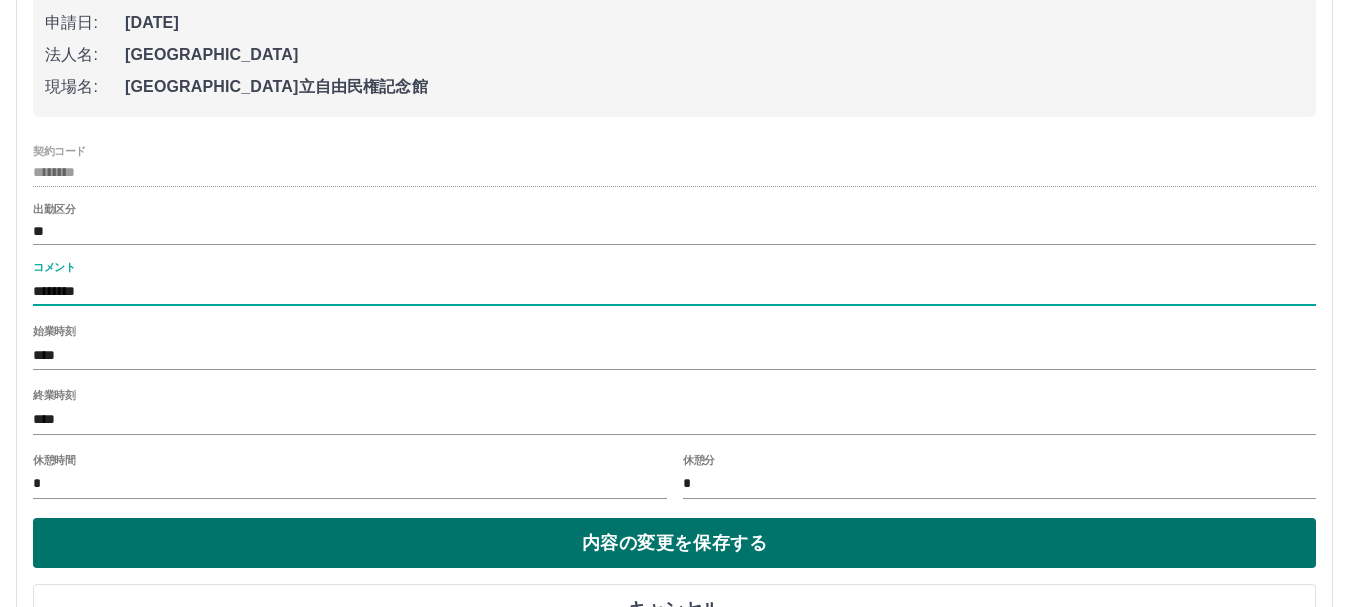 type on "********" 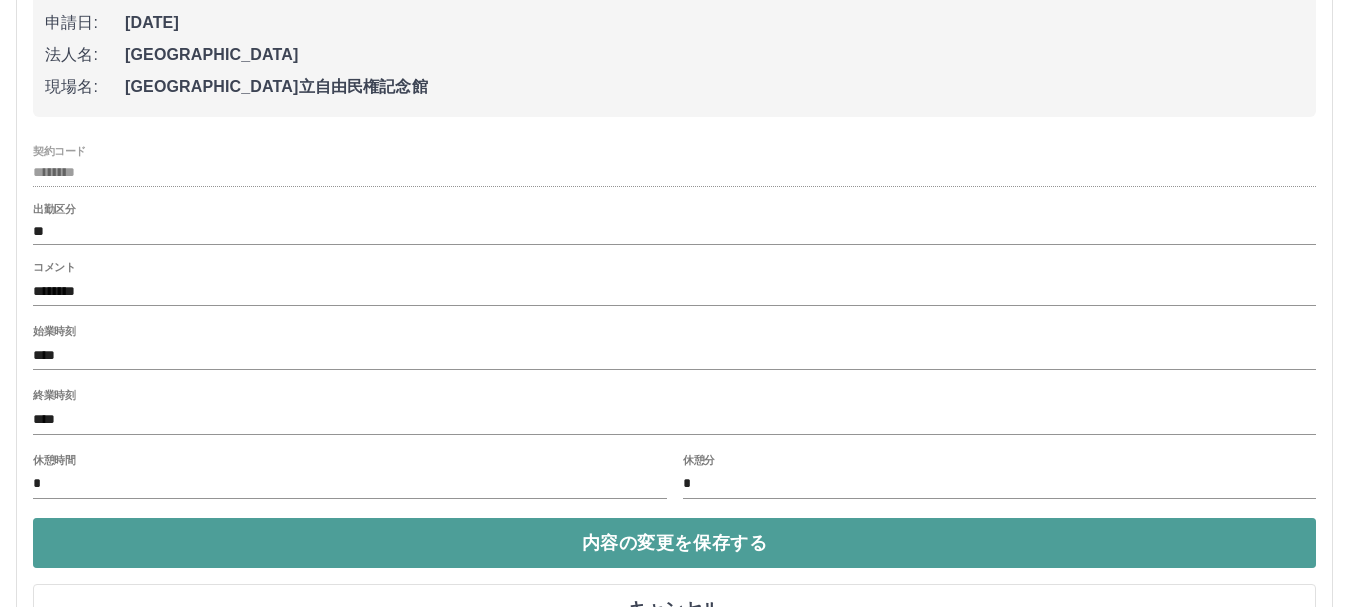 click on "内容の変更を保存する" at bounding box center [674, 543] 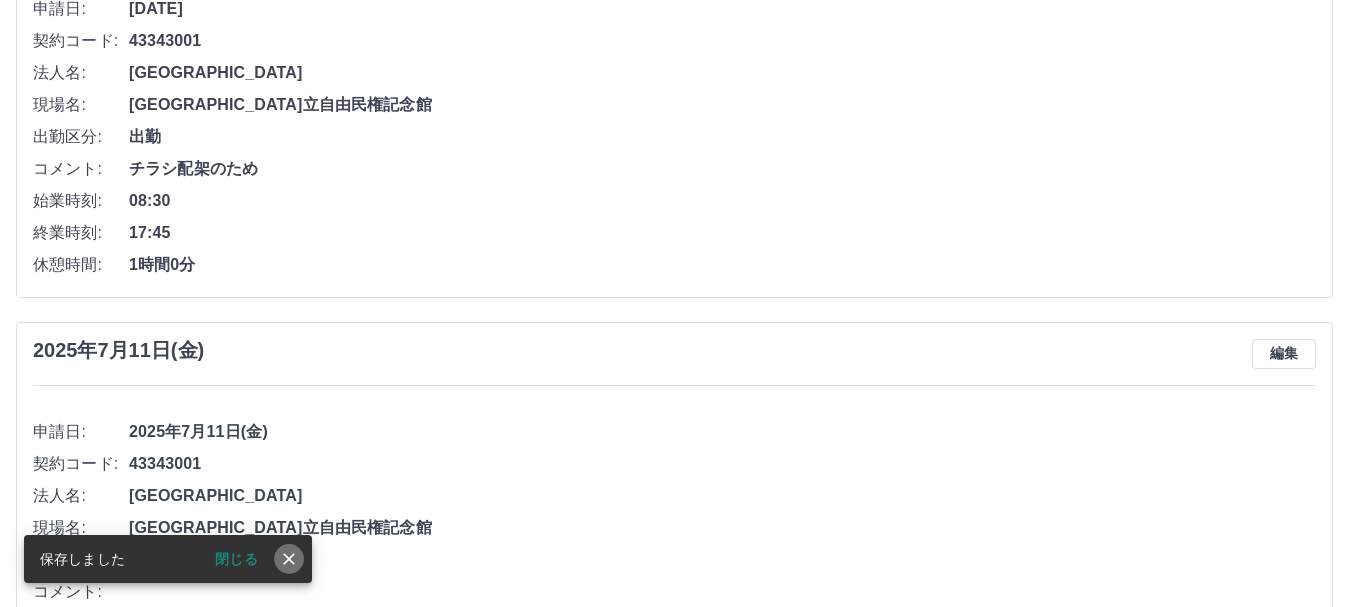 click 